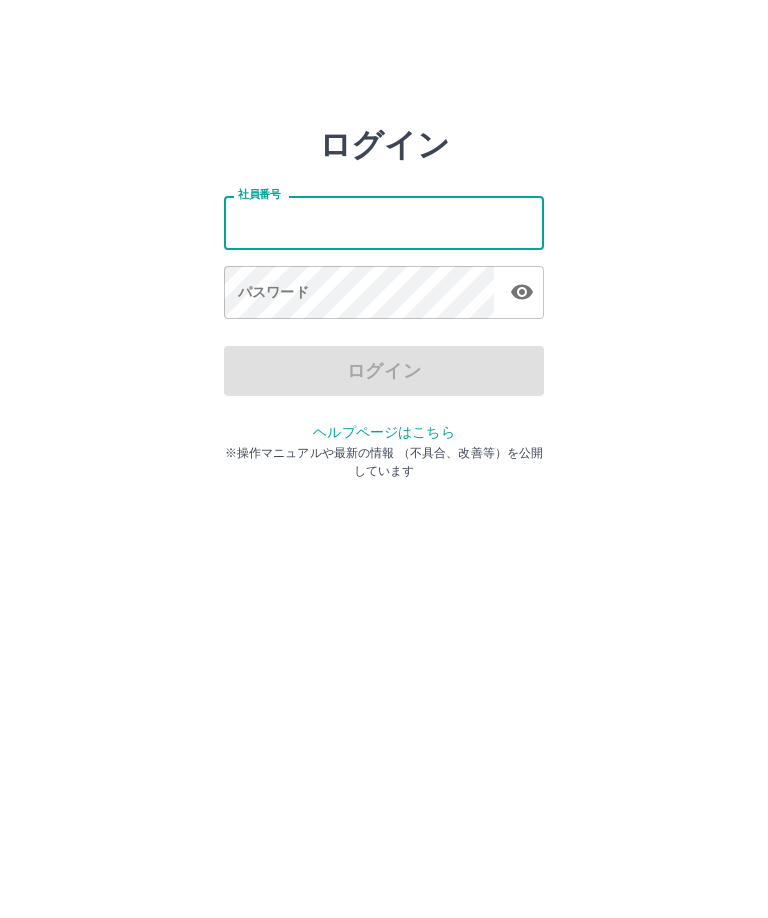 scroll, scrollTop: 0, scrollLeft: 0, axis: both 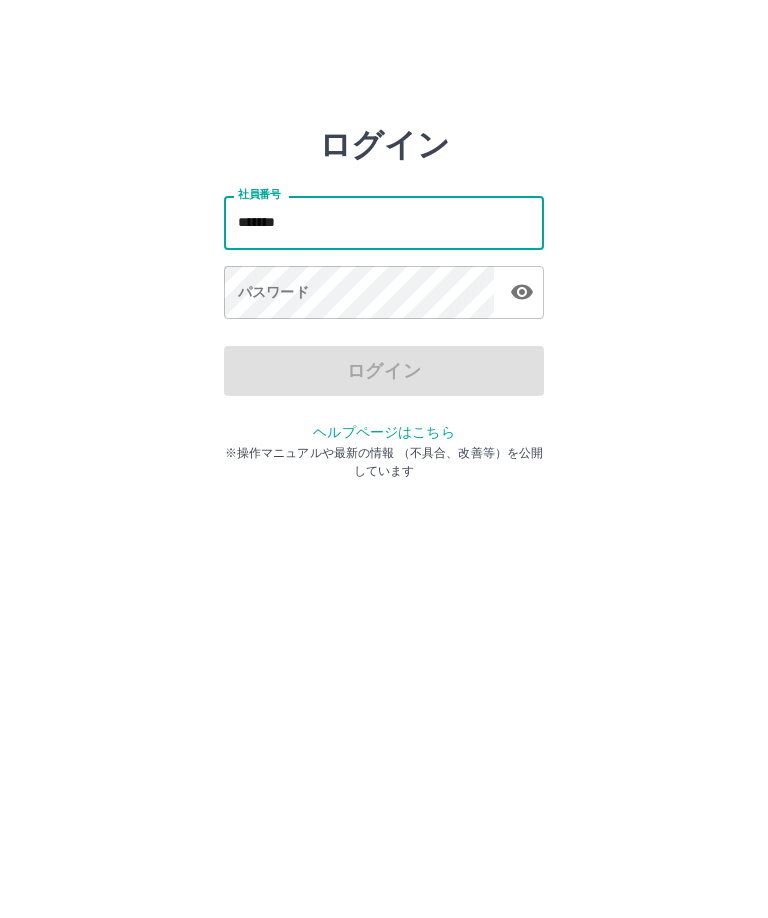 type on "*******" 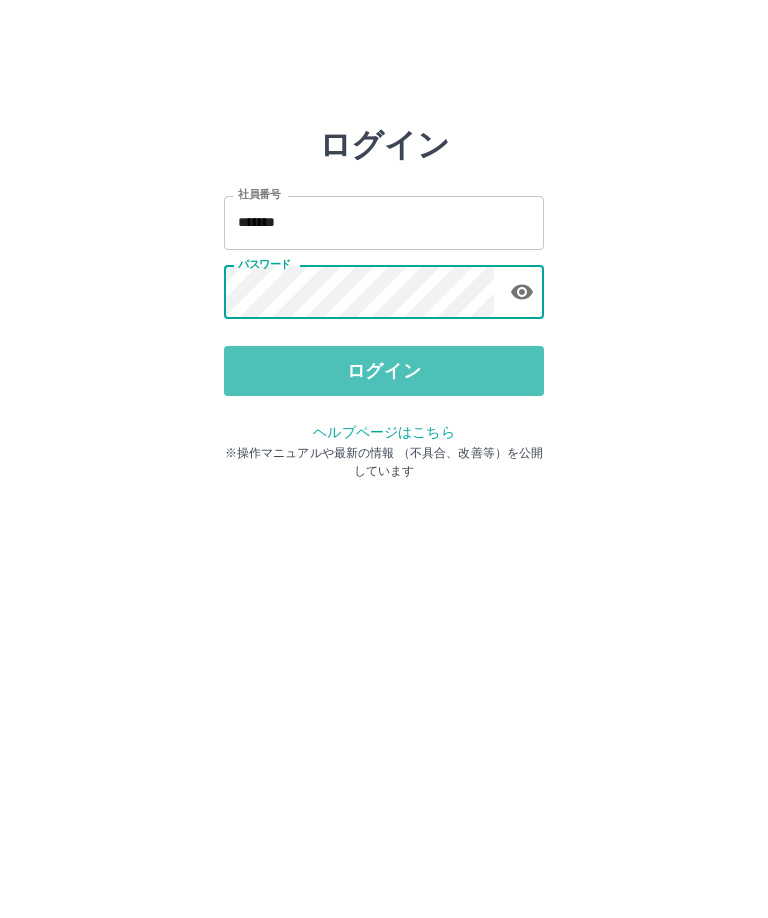 click on "ログイン" at bounding box center (384, 371) 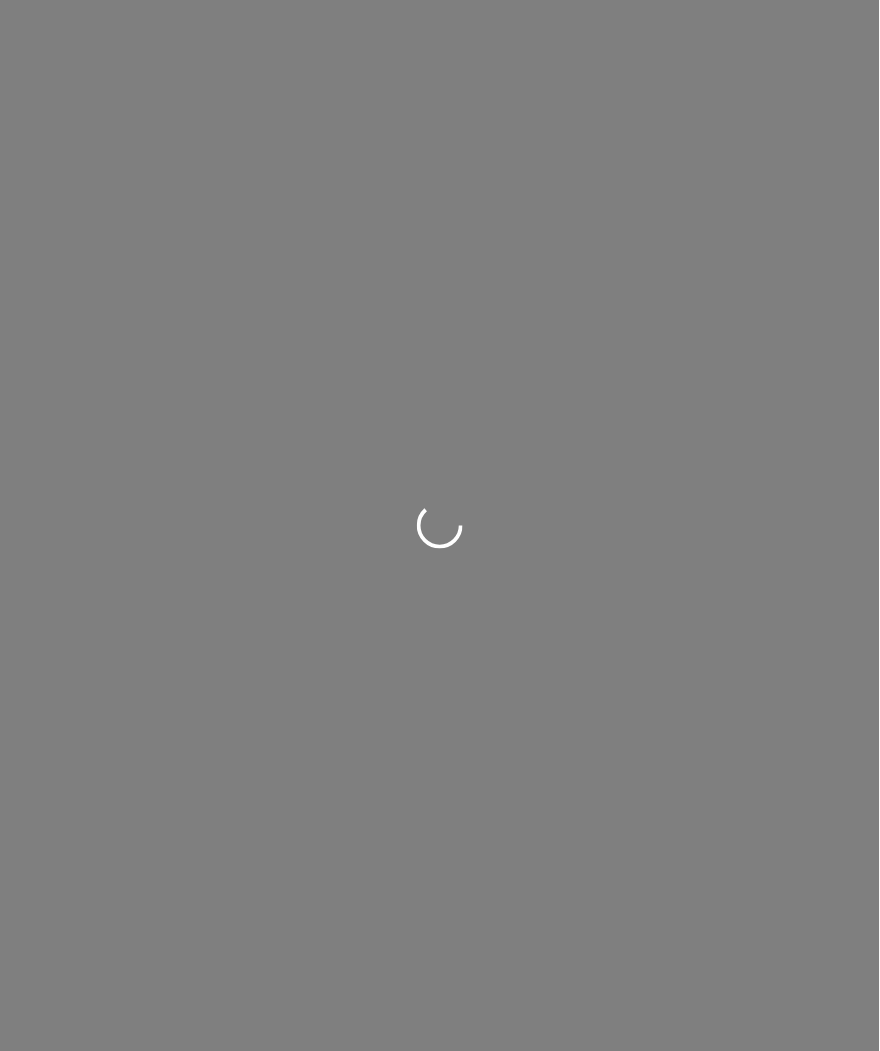 scroll, scrollTop: 0, scrollLeft: 0, axis: both 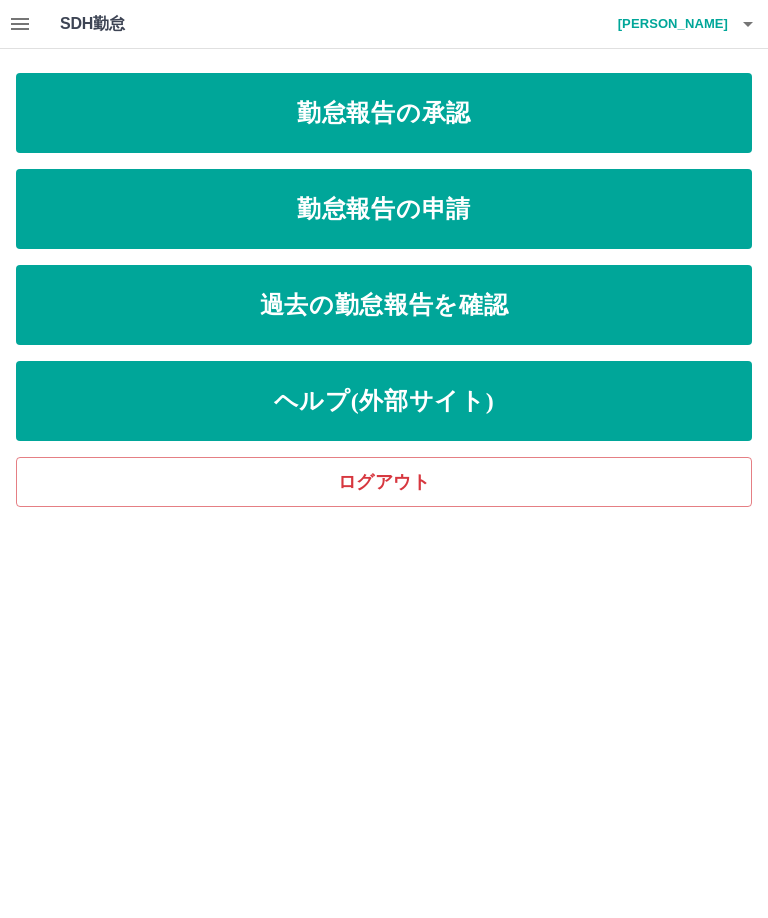 click on "勤怠報告の申請" at bounding box center (384, 209) 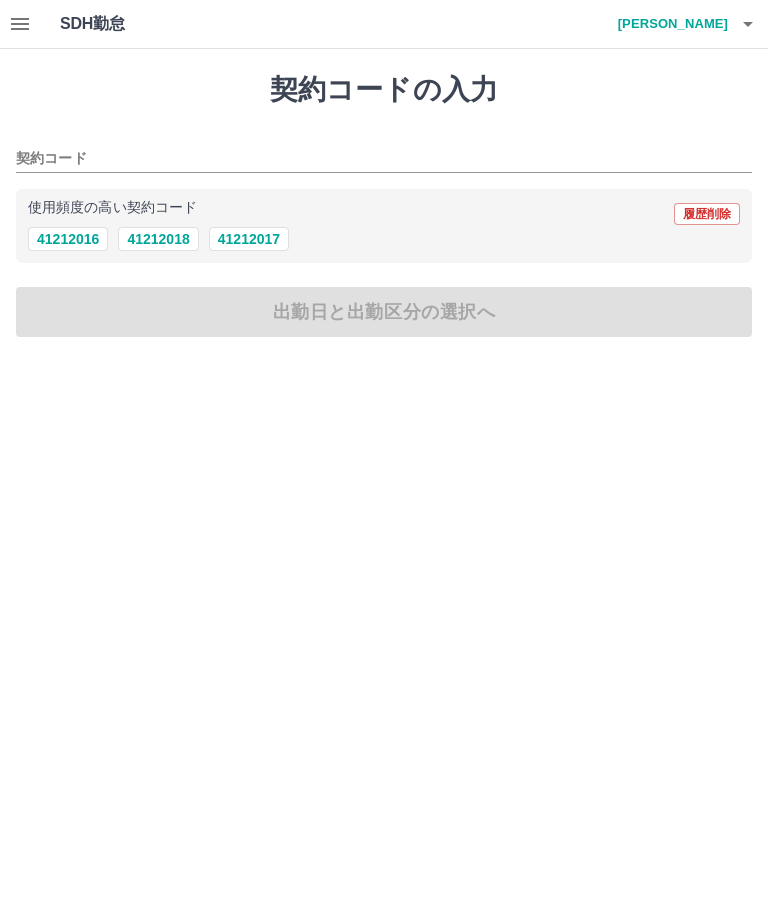 click on "41212016" at bounding box center (68, 239) 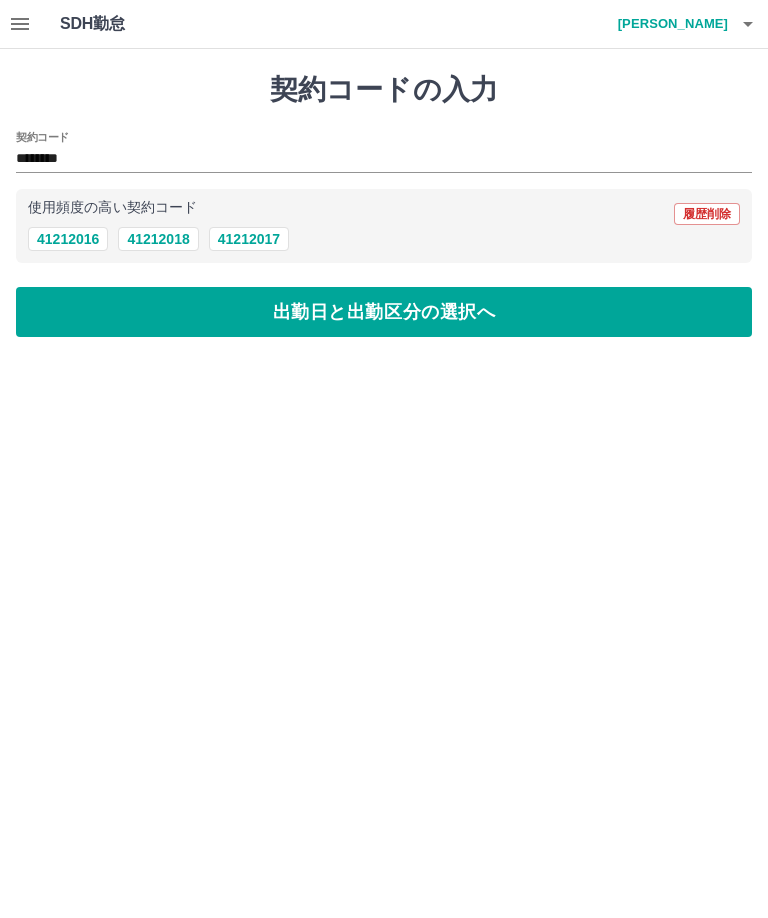 click on "出勤日と出勤区分の選択へ" at bounding box center [384, 312] 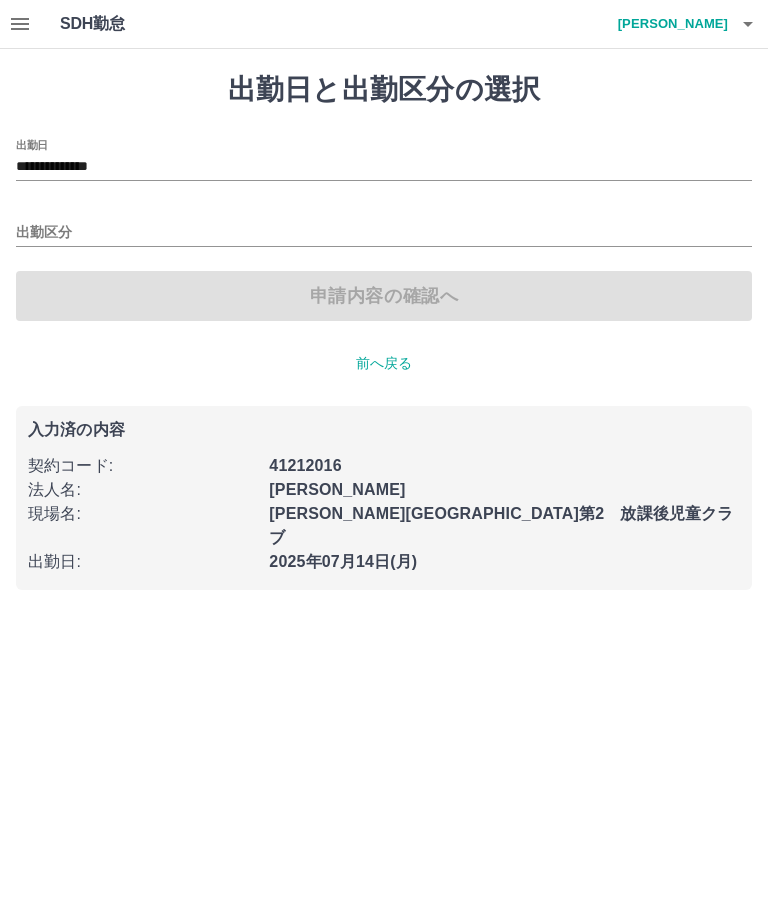 click on "**********" at bounding box center [384, 167] 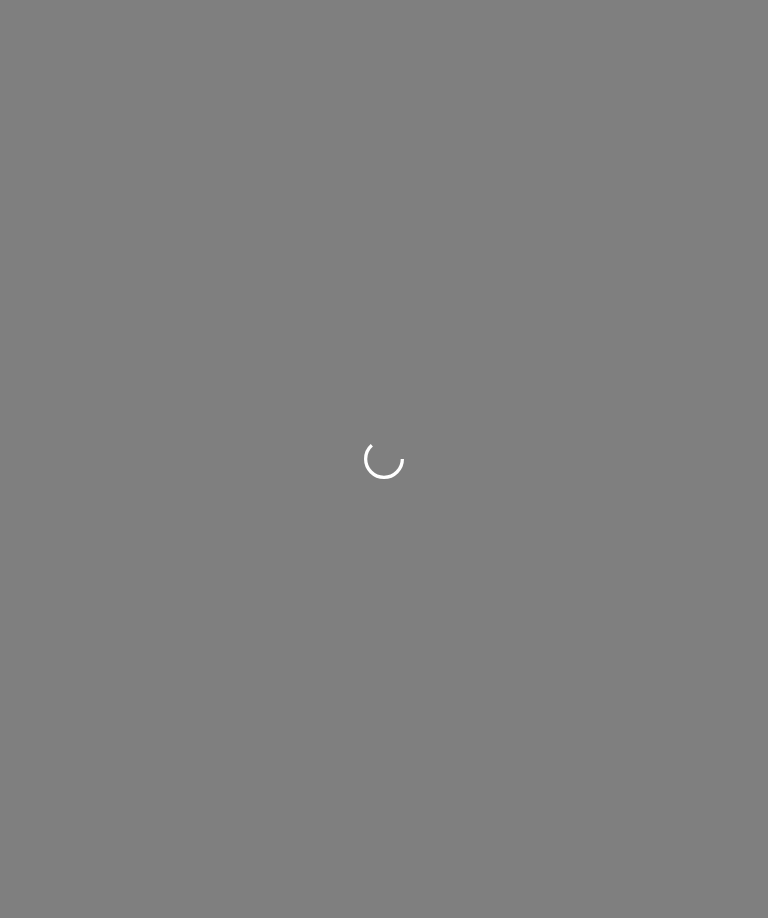 scroll, scrollTop: 0, scrollLeft: 0, axis: both 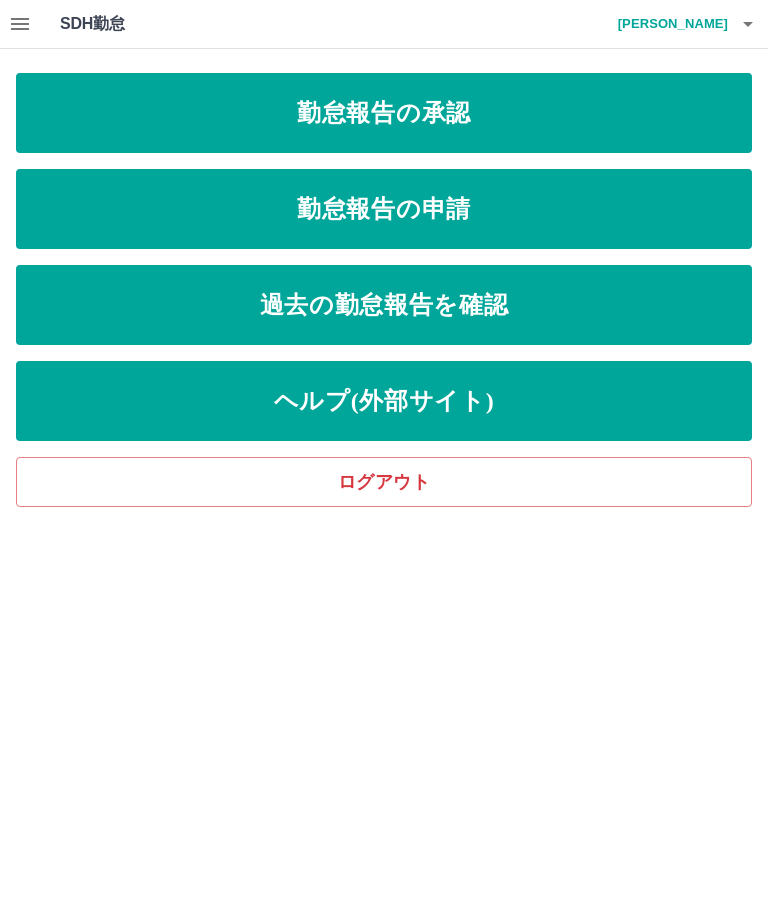 click on "勤怠報告の承認" at bounding box center (384, 113) 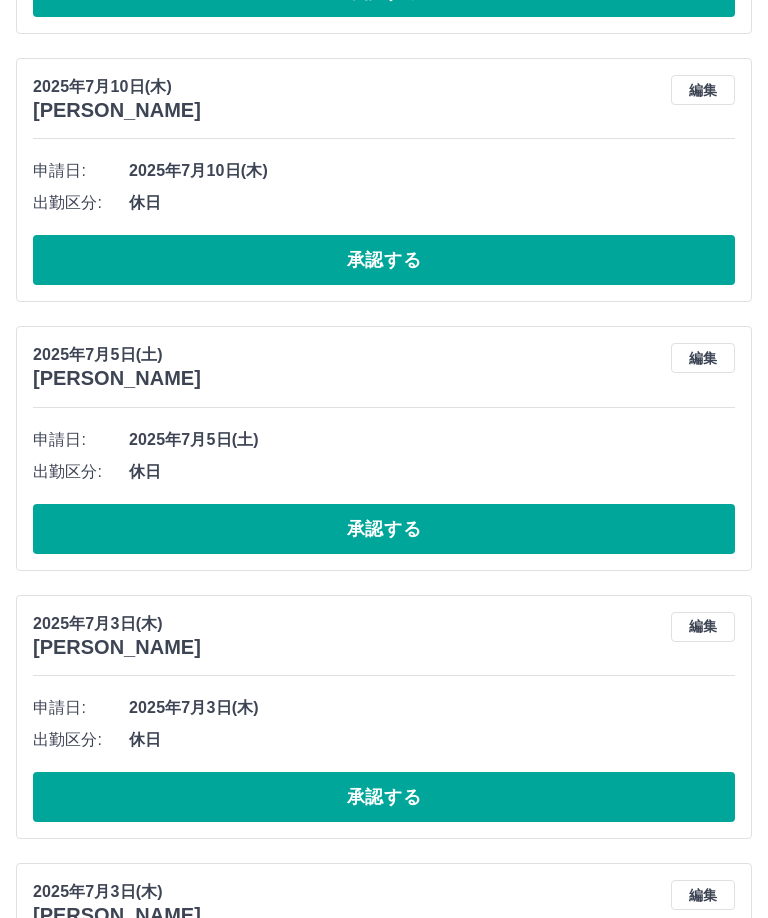scroll, scrollTop: 2259, scrollLeft: 0, axis: vertical 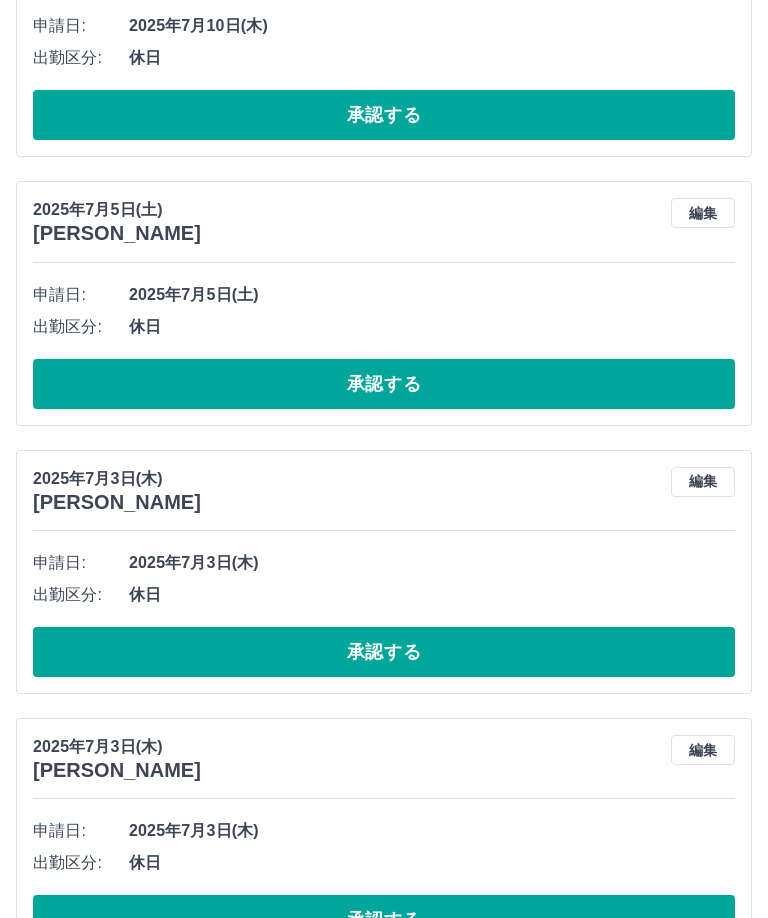 click on "編集" at bounding box center [703, 483] 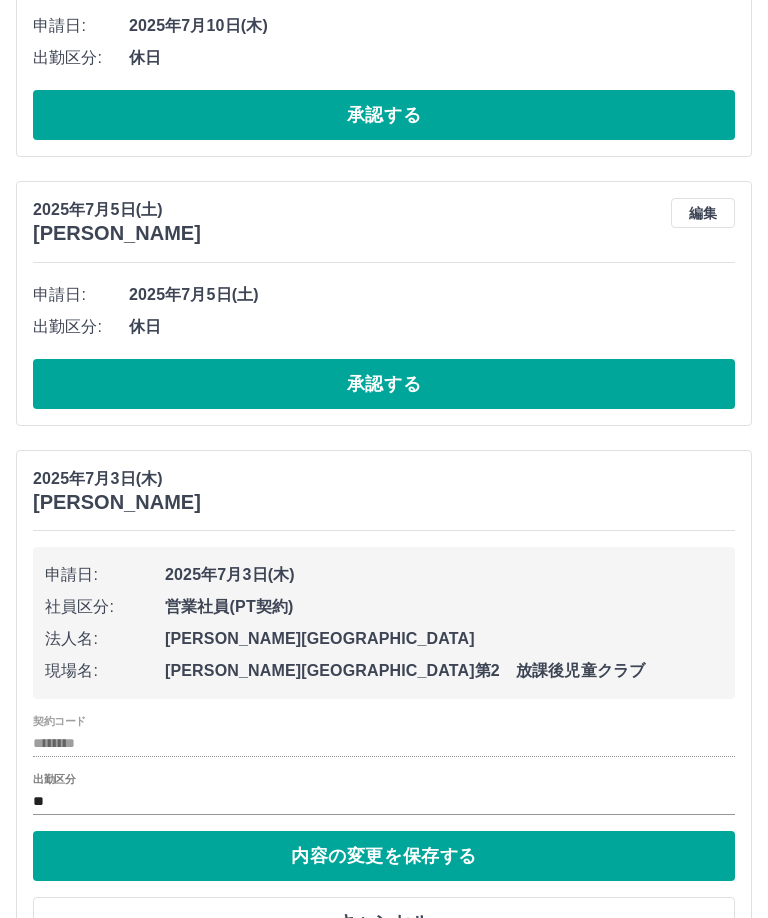 scroll, scrollTop: 2260, scrollLeft: 0, axis: vertical 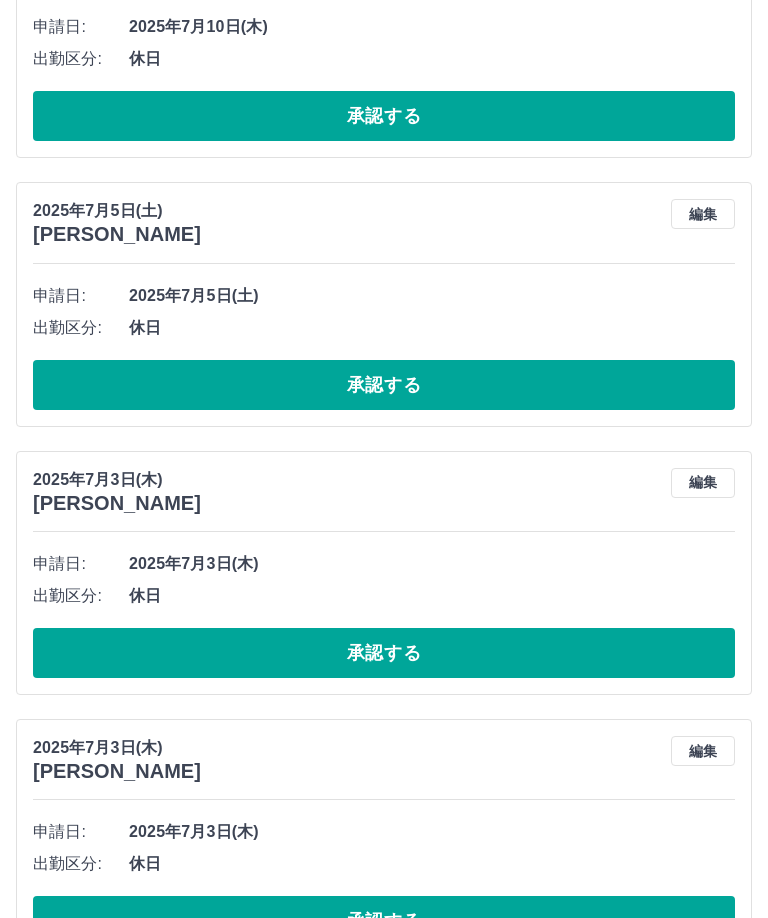 click on "編集" at bounding box center [703, 483] 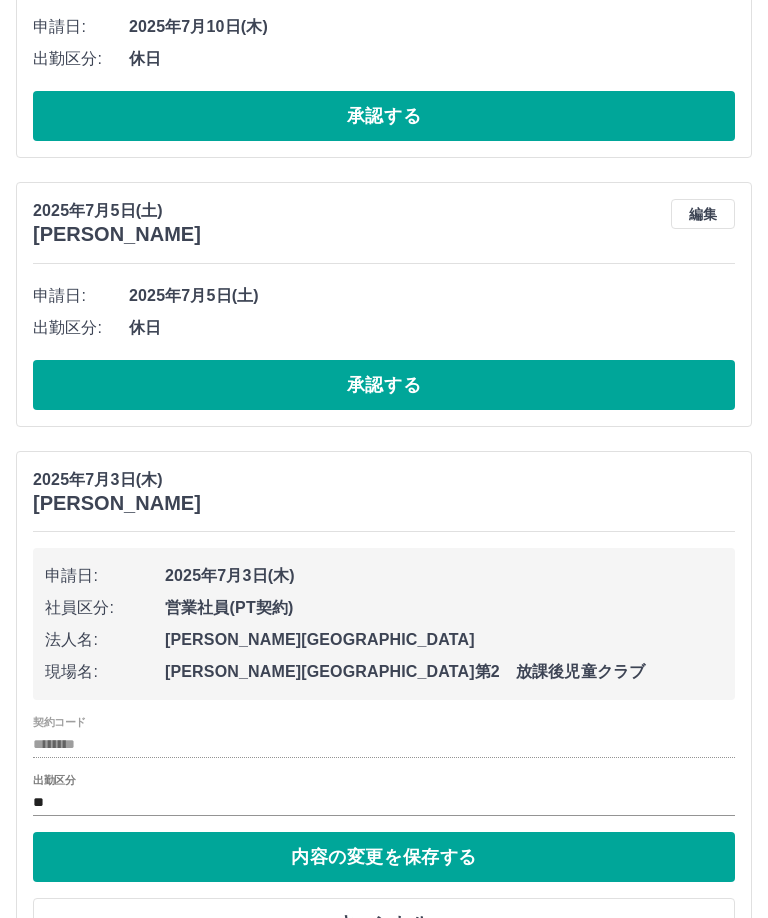 click on "**" at bounding box center [384, 802] 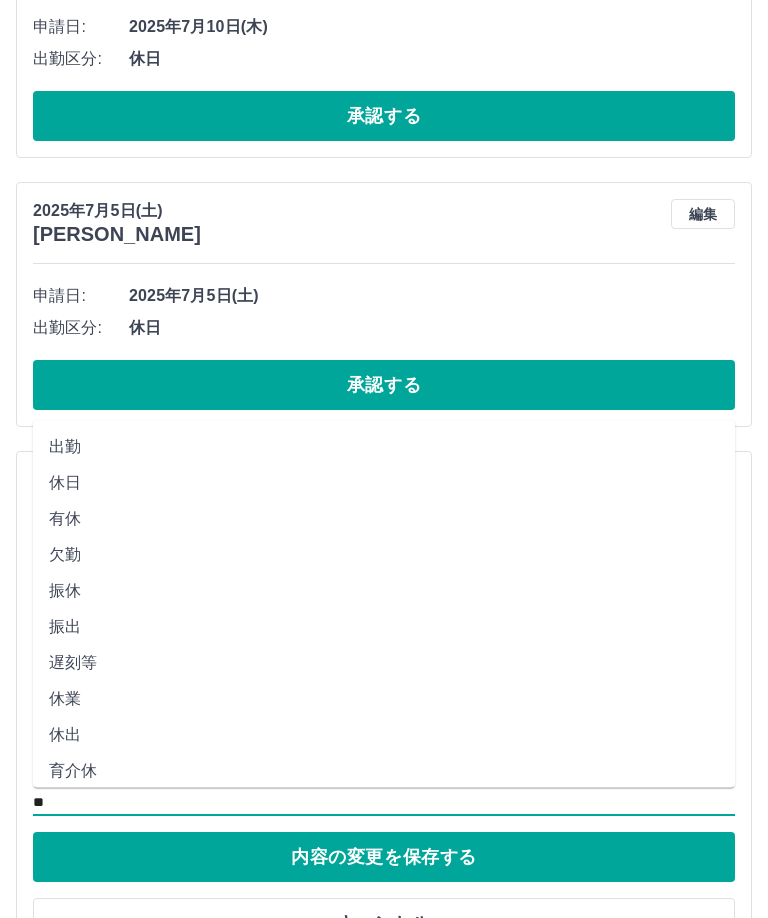 click on "出勤" at bounding box center [384, 446] 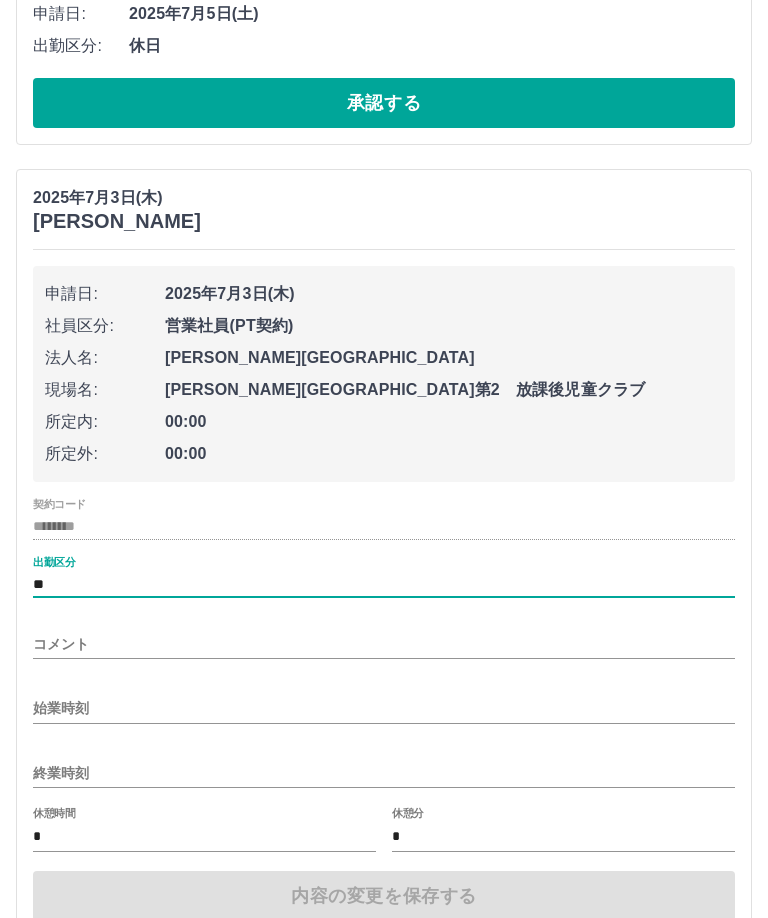 scroll, scrollTop: 2541, scrollLeft: 0, axis: vertical 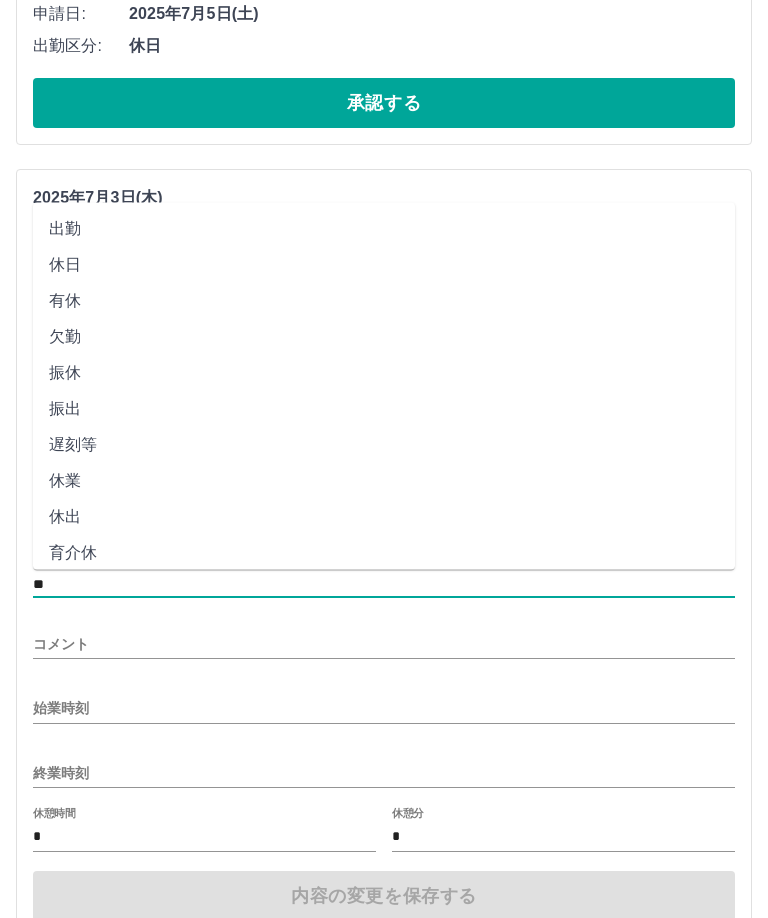 click on "始業時刻" at bounding box center [384, 708] 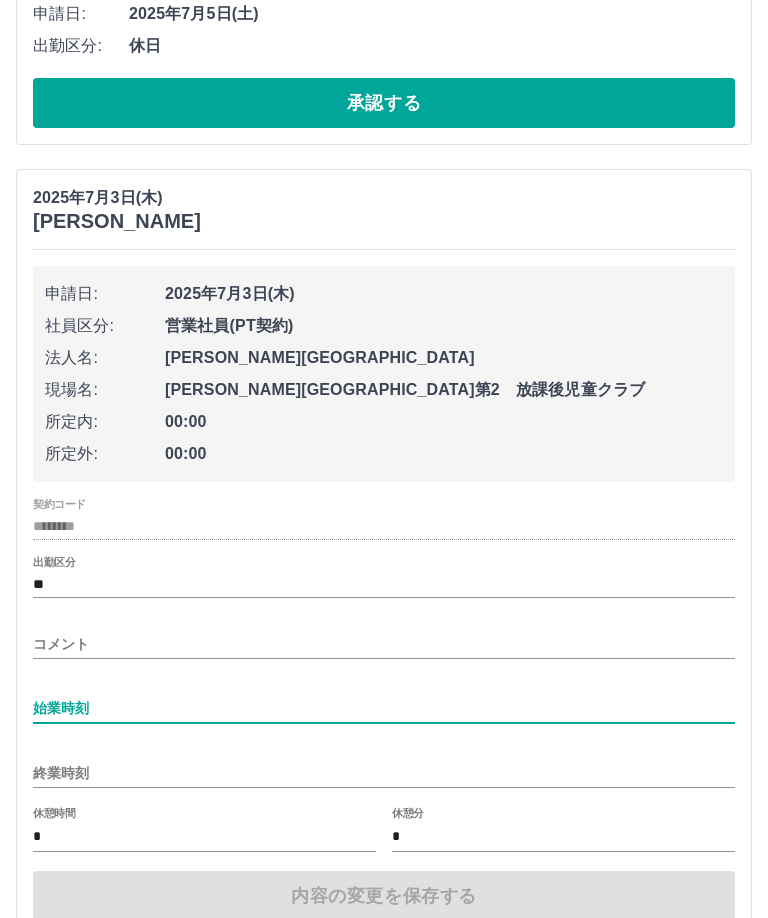 scroll, scrollTop: 2660, scrollLeft: 0, axis: vertical 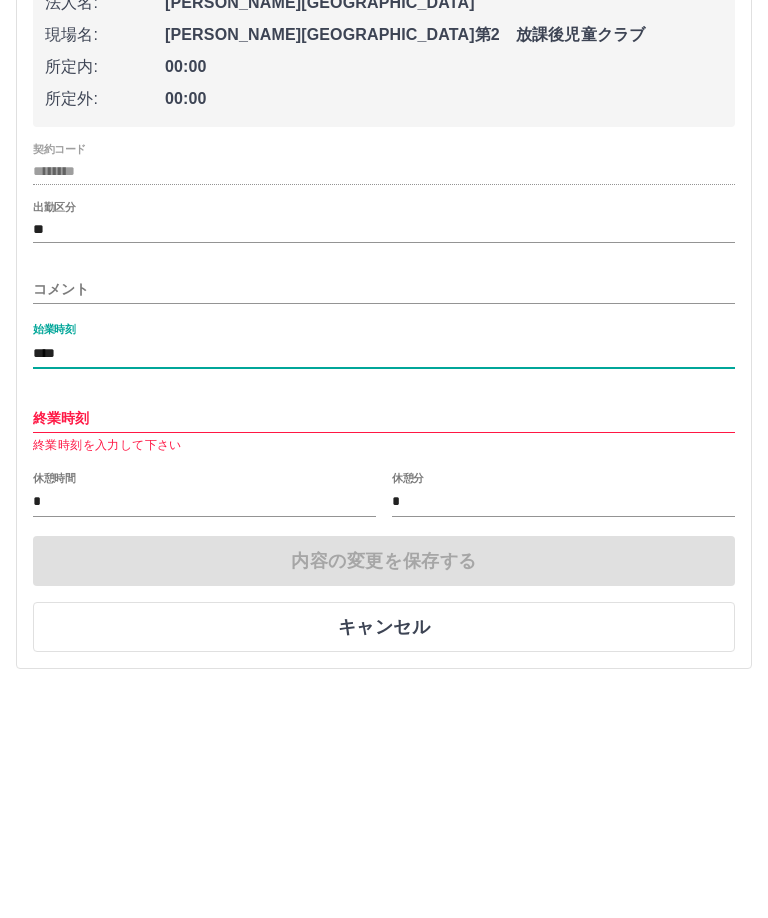 type on "****" 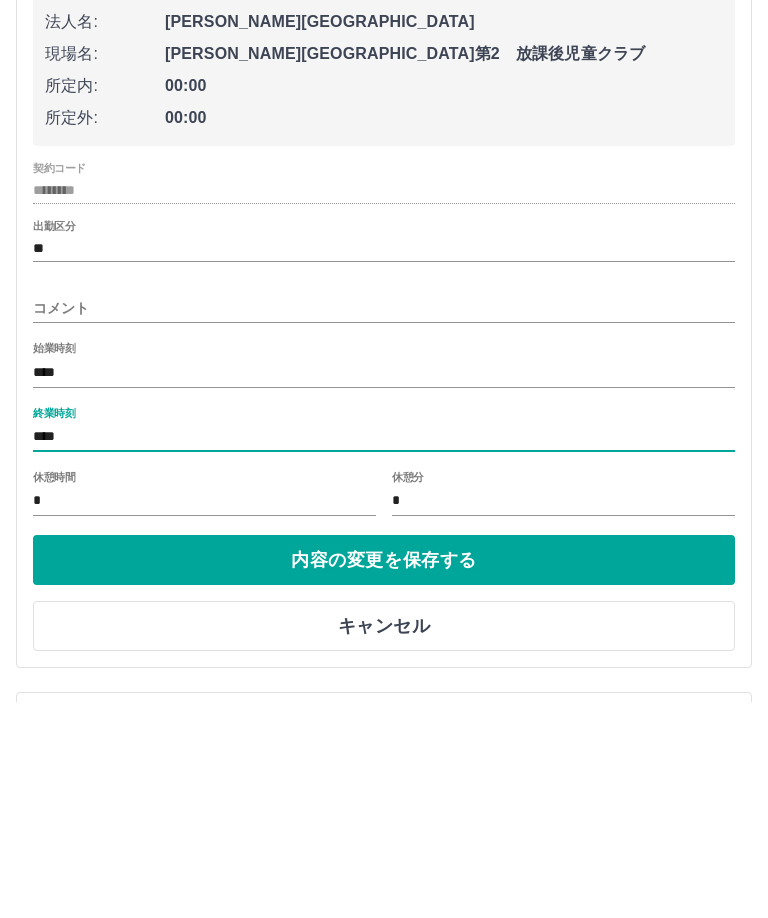 type on "****" 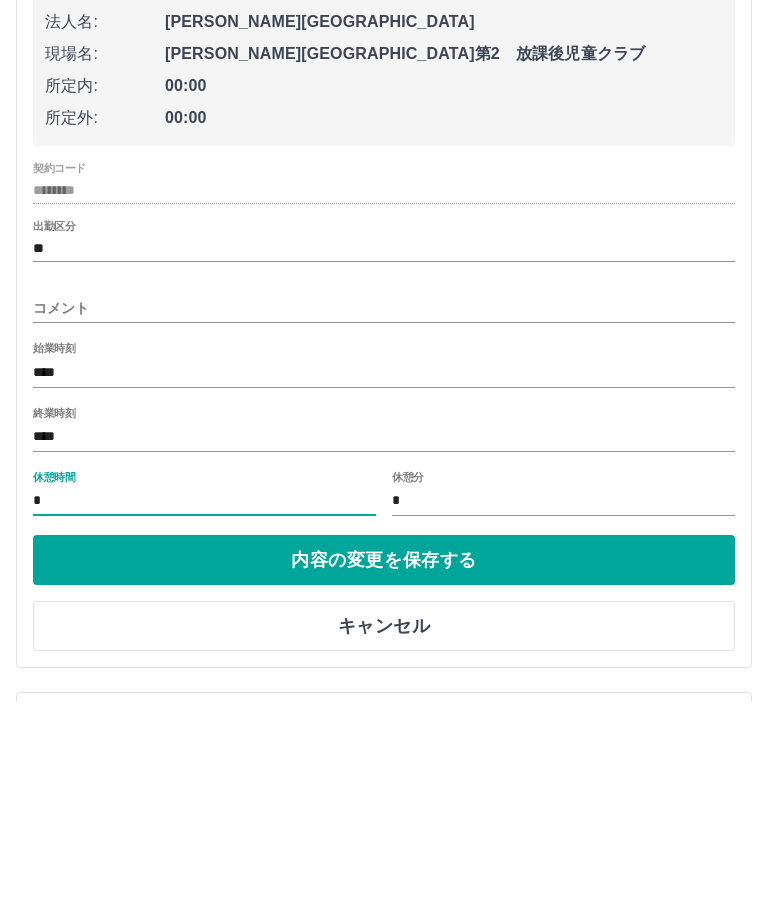 type on "**" 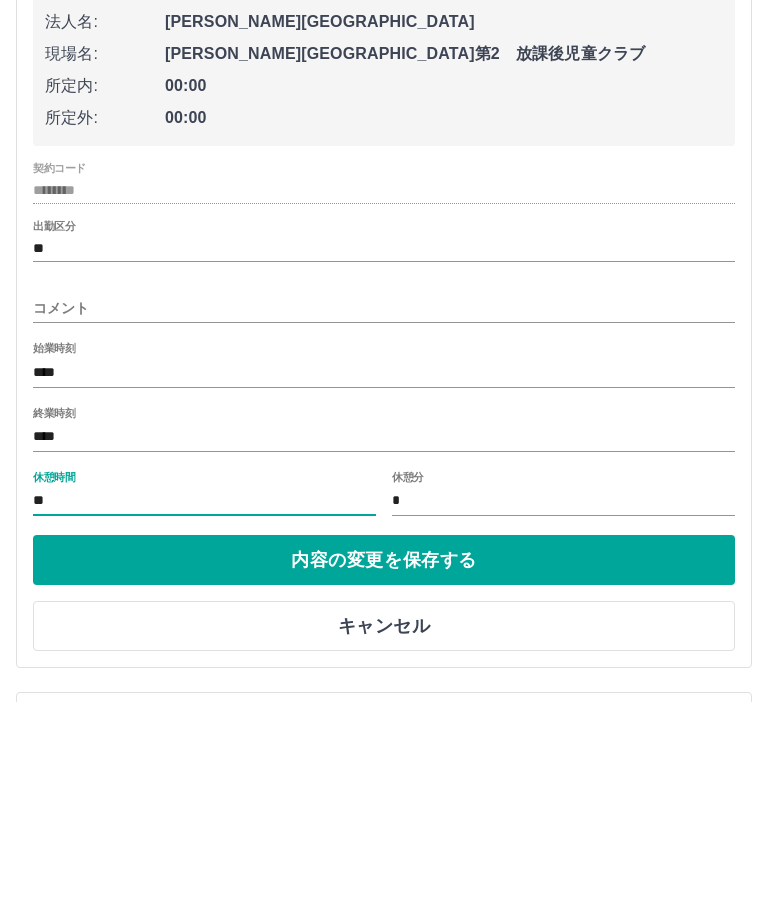 click on "内容の変更を保存する" at bounding box center (384, 777) 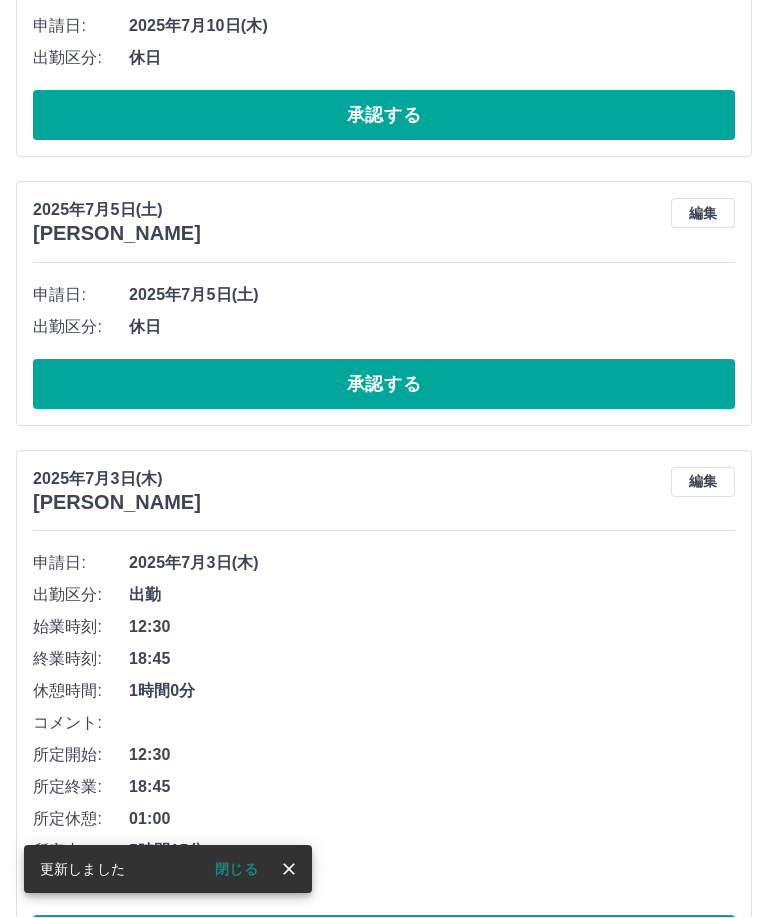scroll, scrollTop: 2260, scrollLeft: 0, axis: vertical 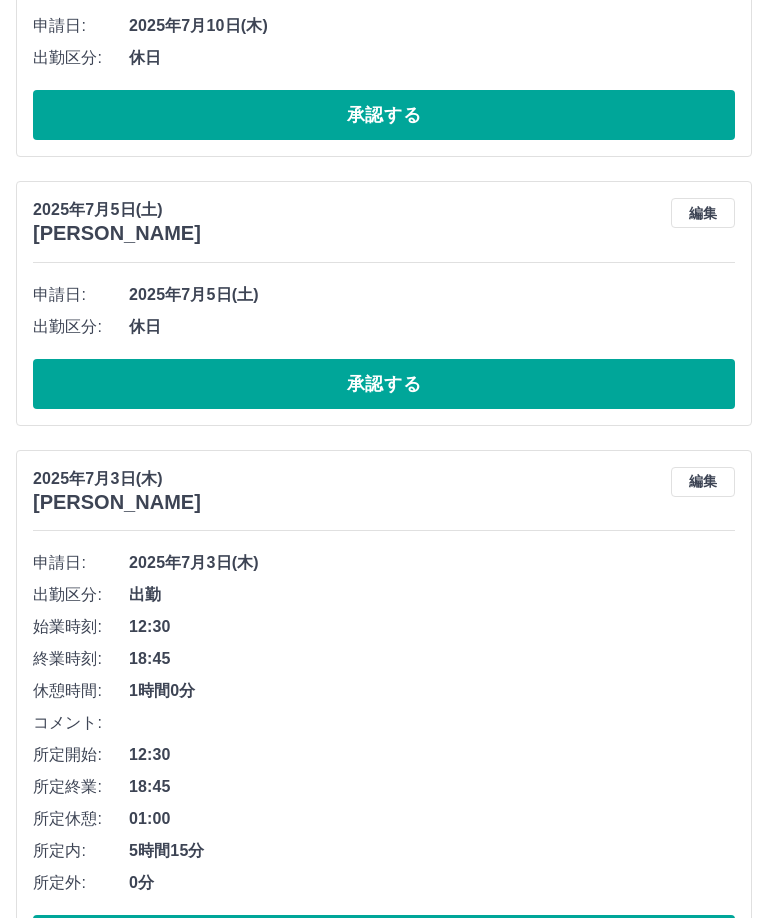 click on "編集" at bounding box center (703, 482) 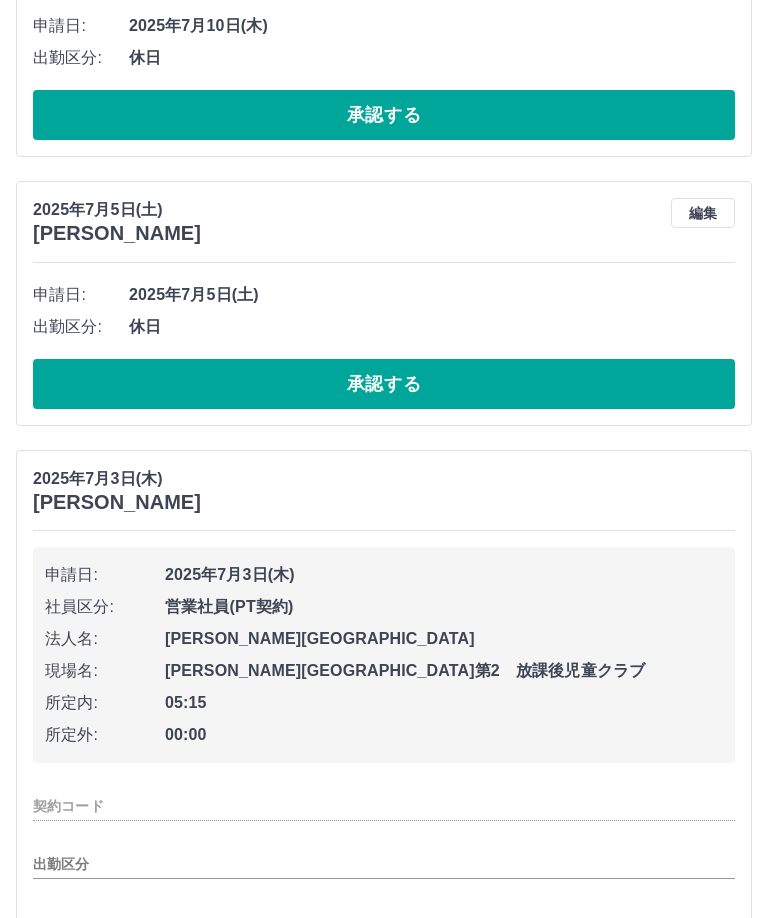 type on "********" 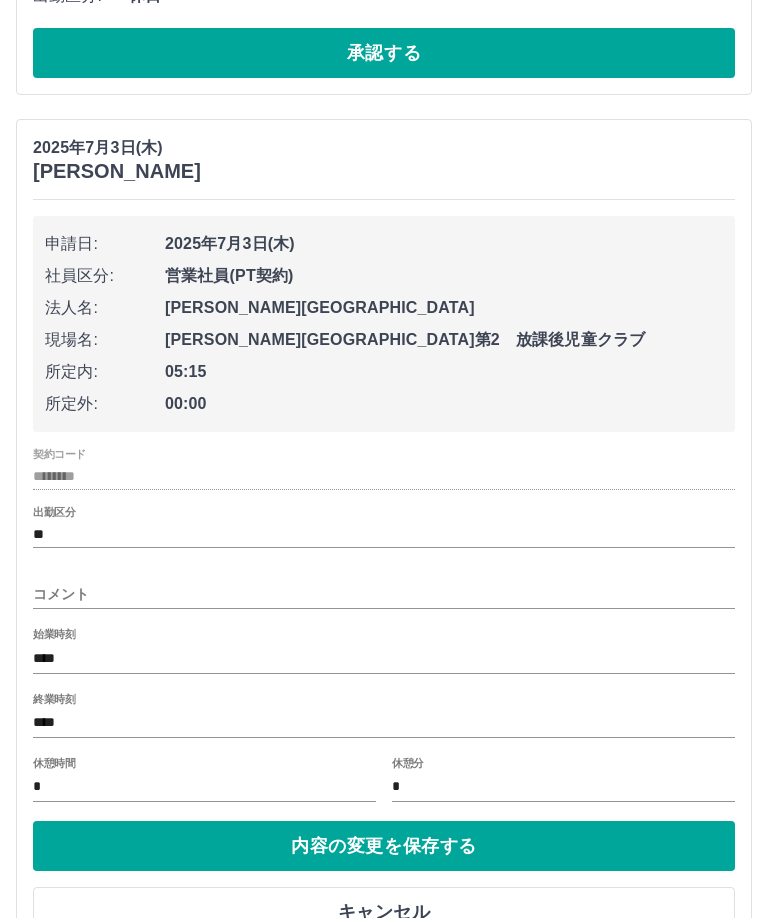 scroll, scrollTop: 2592, scrollLeft: 0, axis: vertical 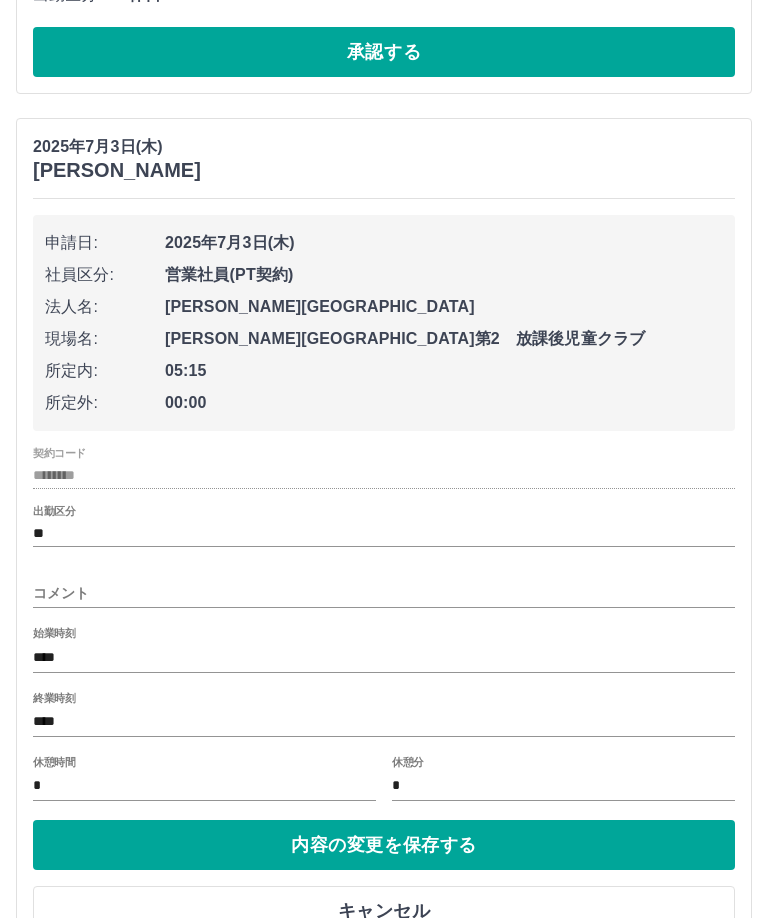 click on "****" at bounding box center [384, 722] 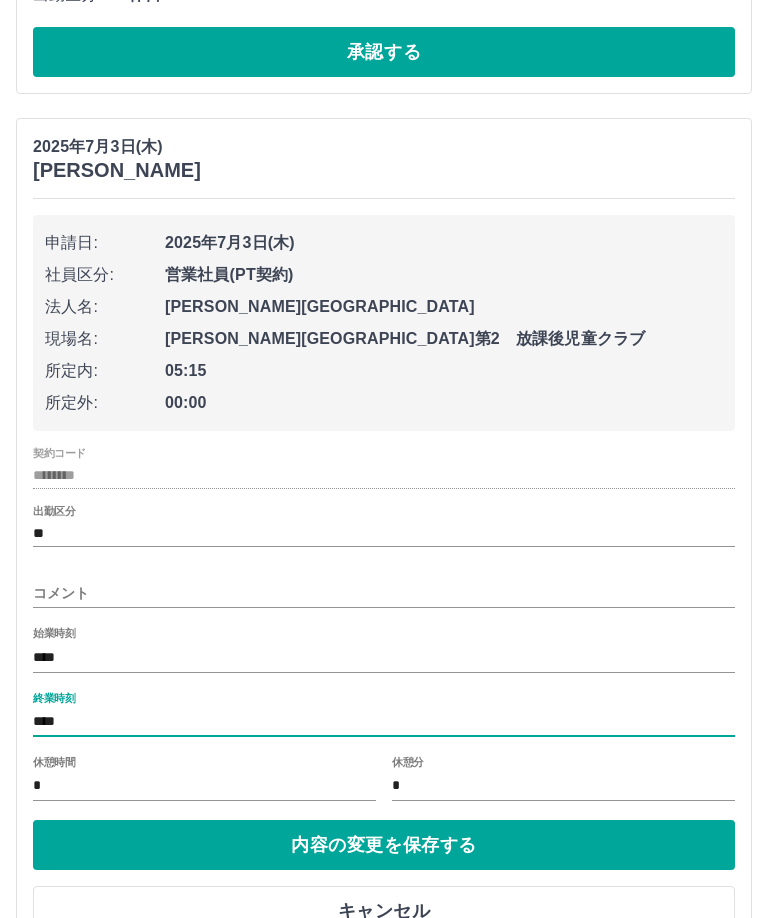 scroll, scrollTop: 2725, scrollLeft: 0, axis: vertical 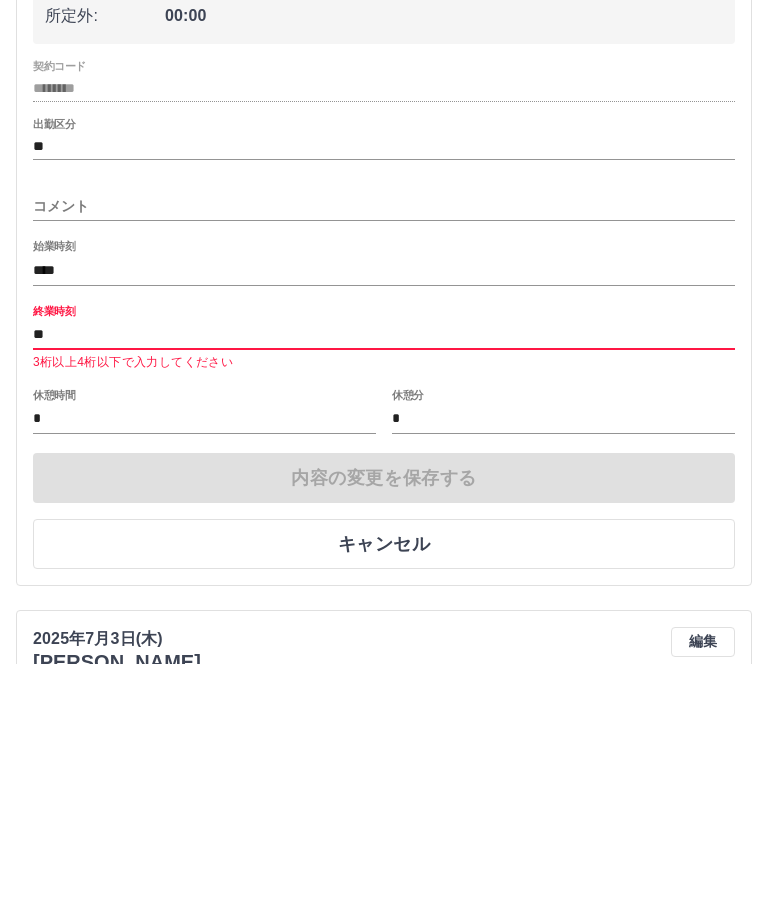 type on "*" 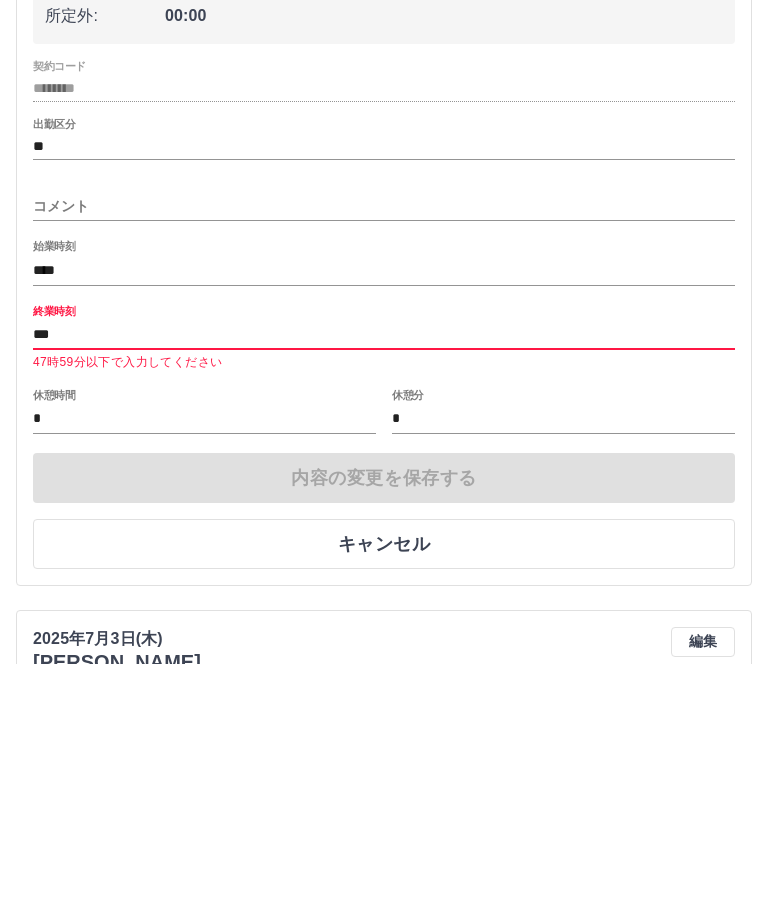 type on "****" 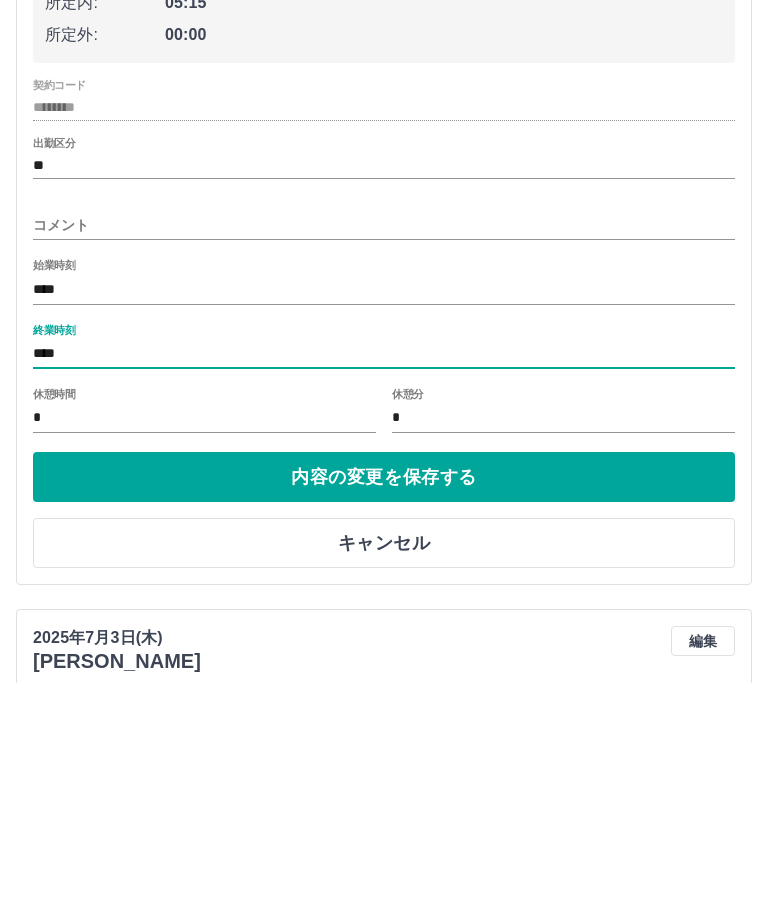 click on "内容の変更を保存する" at bounding box center (384, 712) 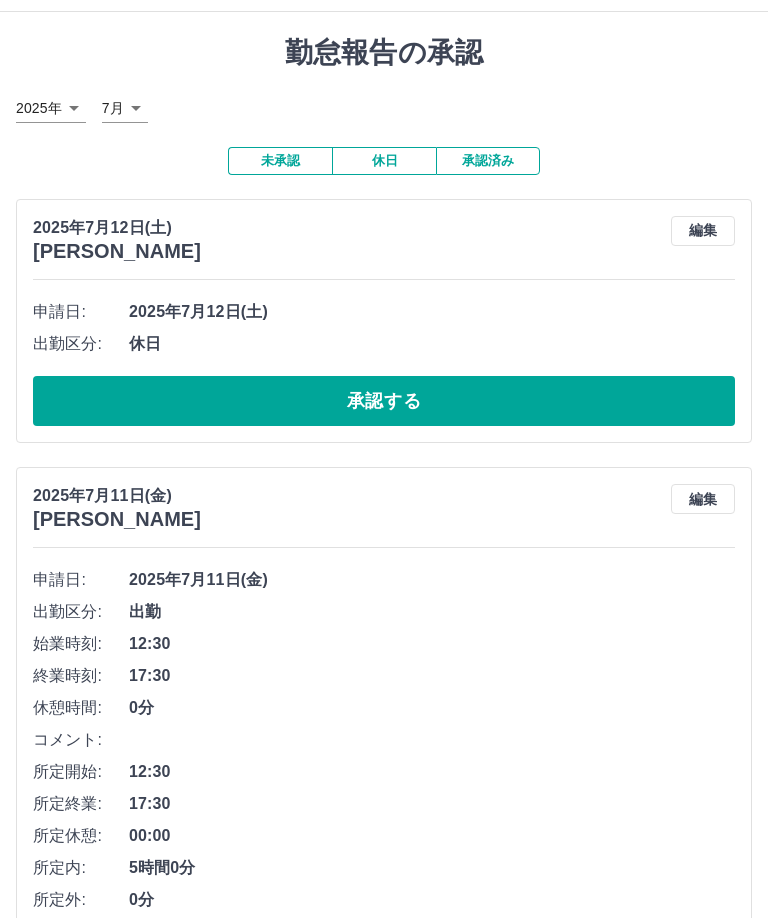 scroll, scrollTop: 0, scrollLeft: 0, axis: both 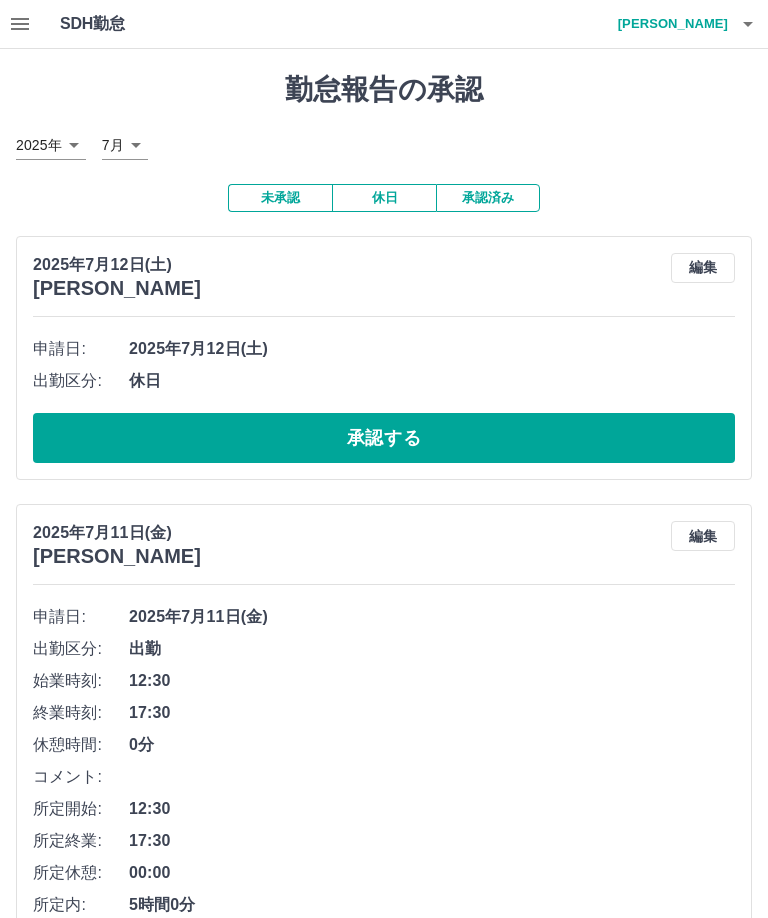 click on "承認する" at bounding box center (384, 438) 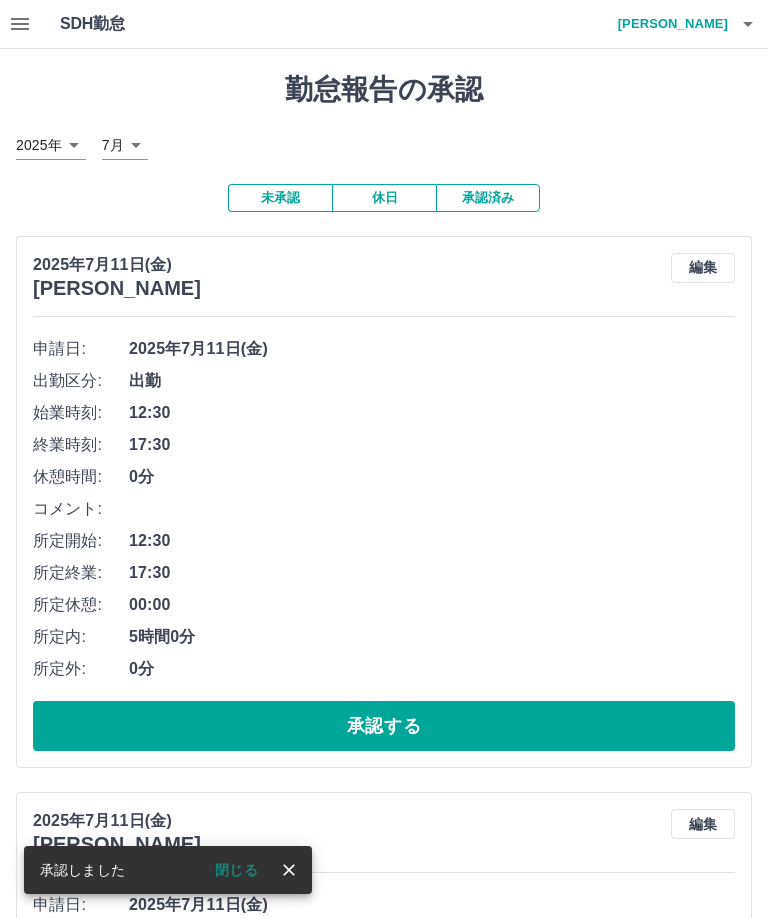 click on "承認する" at bounding box center [384, 726] 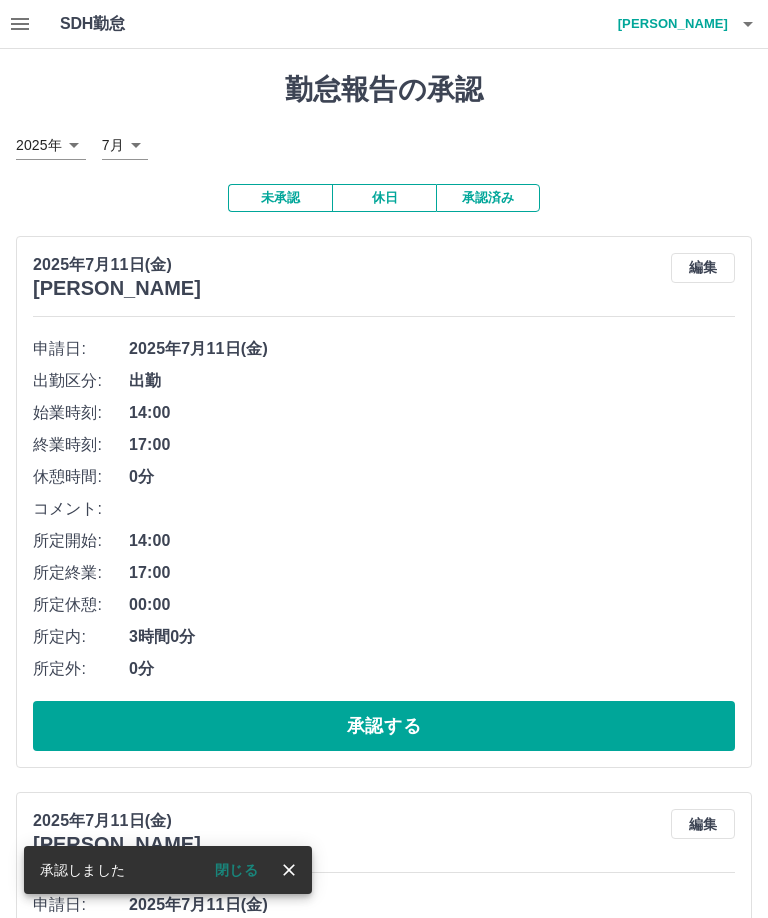 click on "承認する" at bounding box center (384, 726) 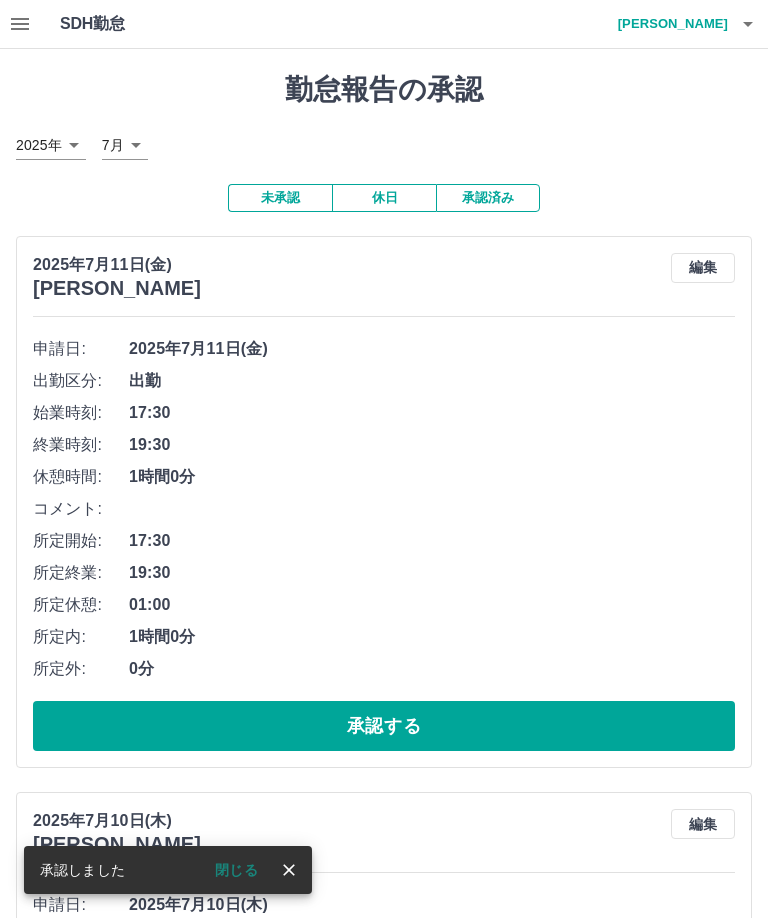 click on "承認する" at bounding box center [384, 726] 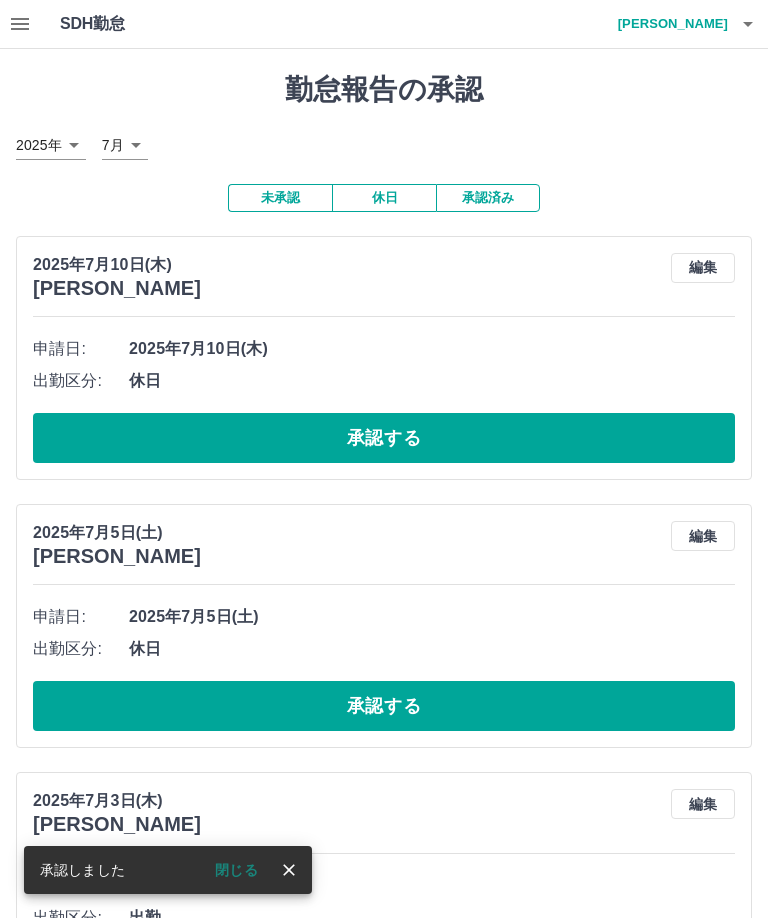 click on "承認する" at bounding box center (384, 438) 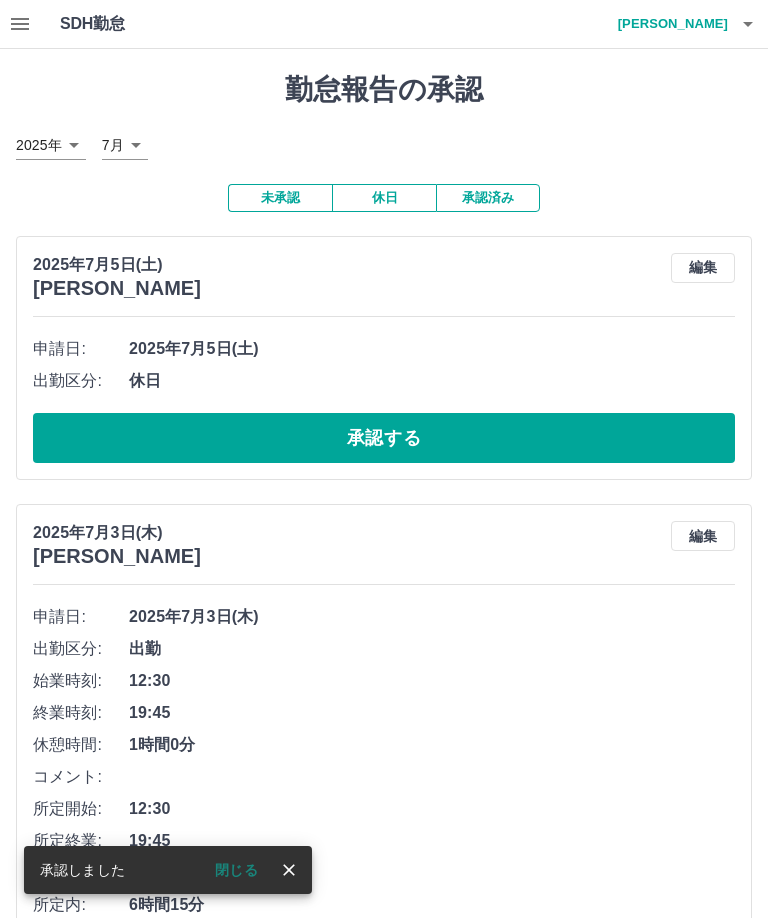 click on "承認する" at bounding box center [384, 438] 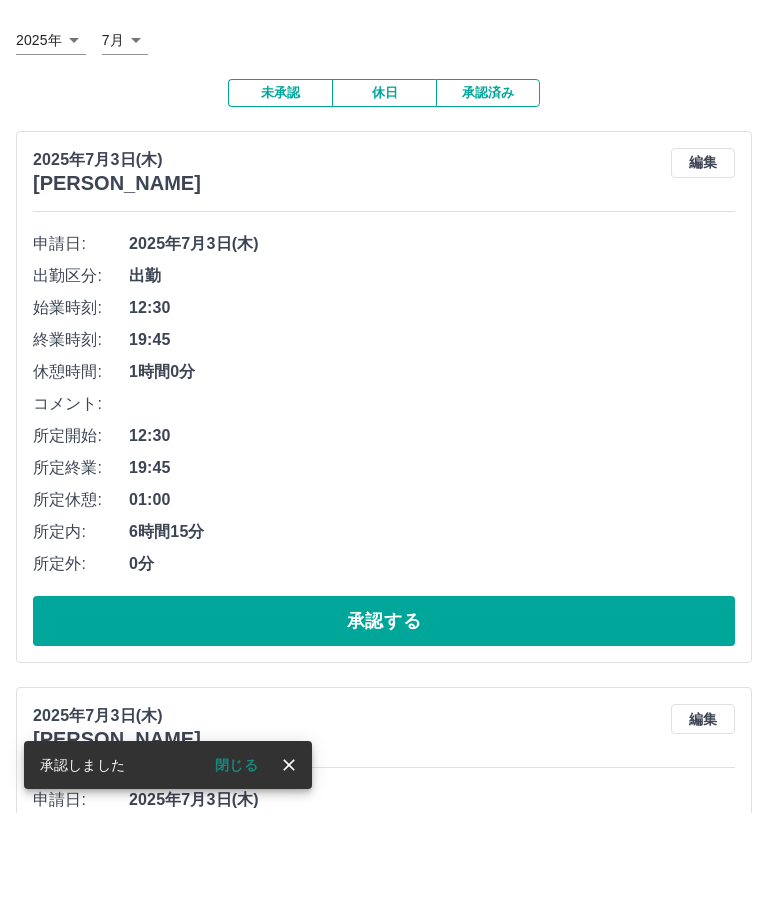 scroll, scrollTop: 75, scrollLeft: 0, axis: vertical 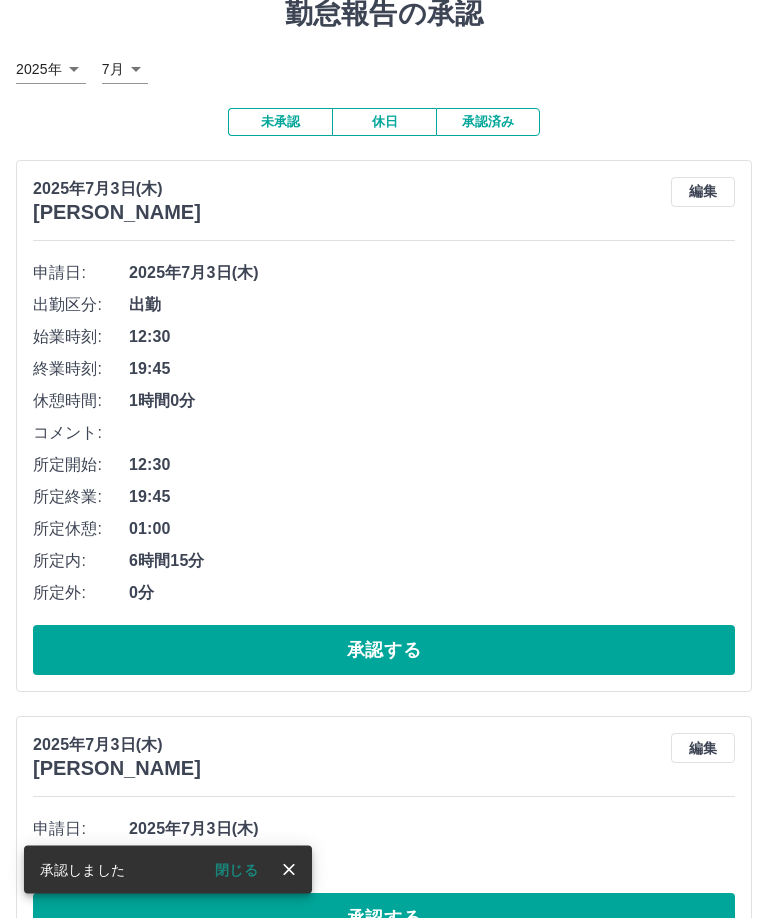click on "承認する" at bounding box center (384, 919) 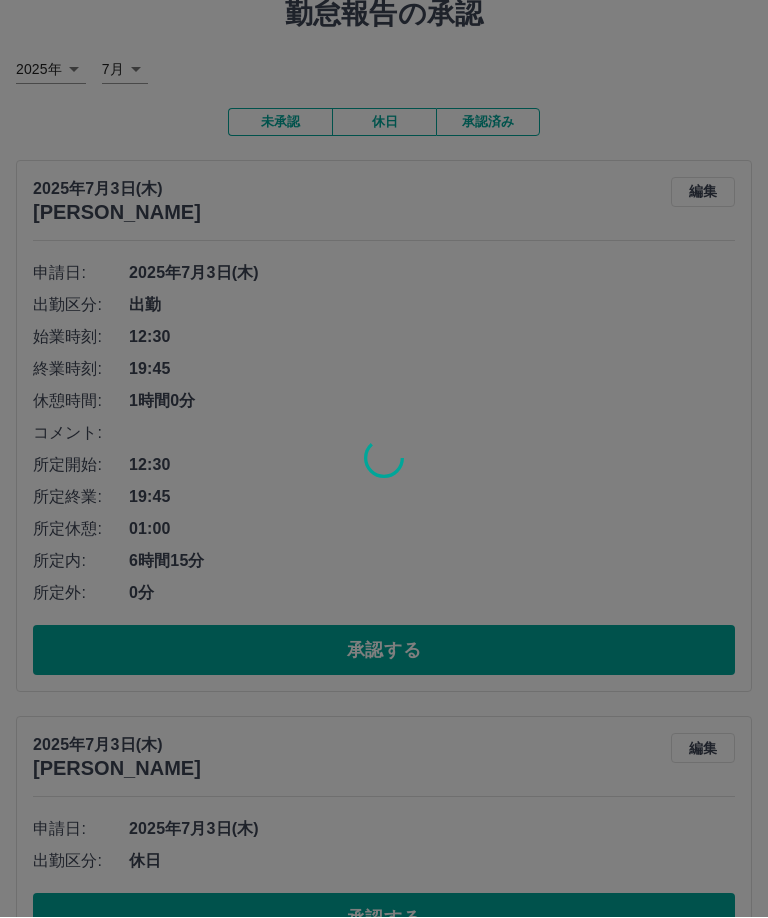 scroll, scrollTop: 0, scrollLeft: 0, axis: both 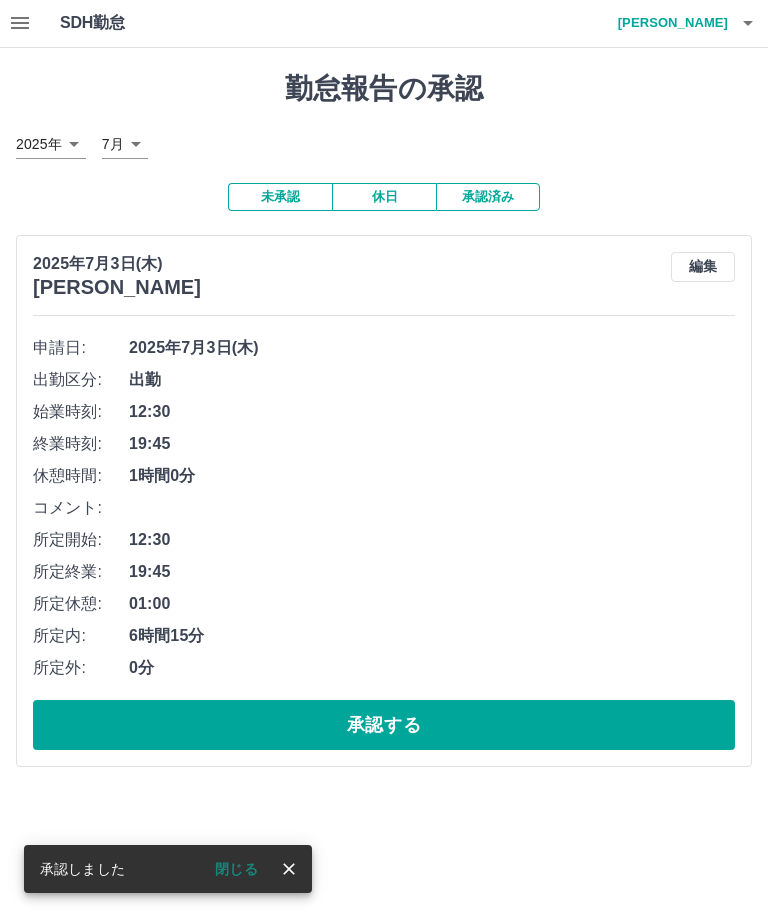 click 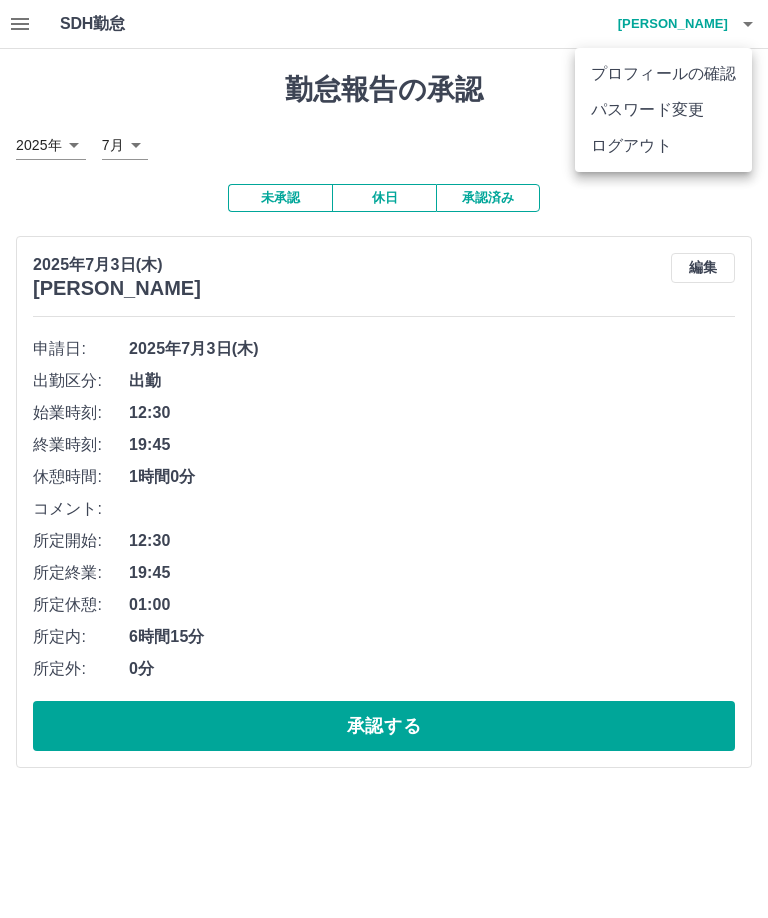 click on "ログアウト" at bounding box center [663, 146] 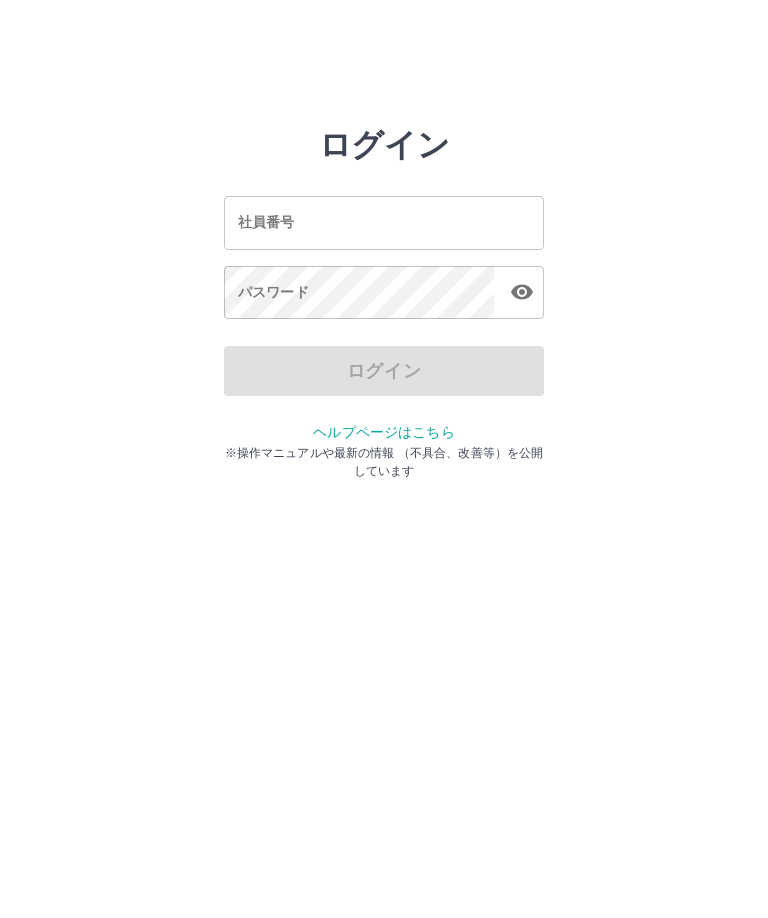scroll, scrollTop: 0, scrollLeft: 0, axis: both 